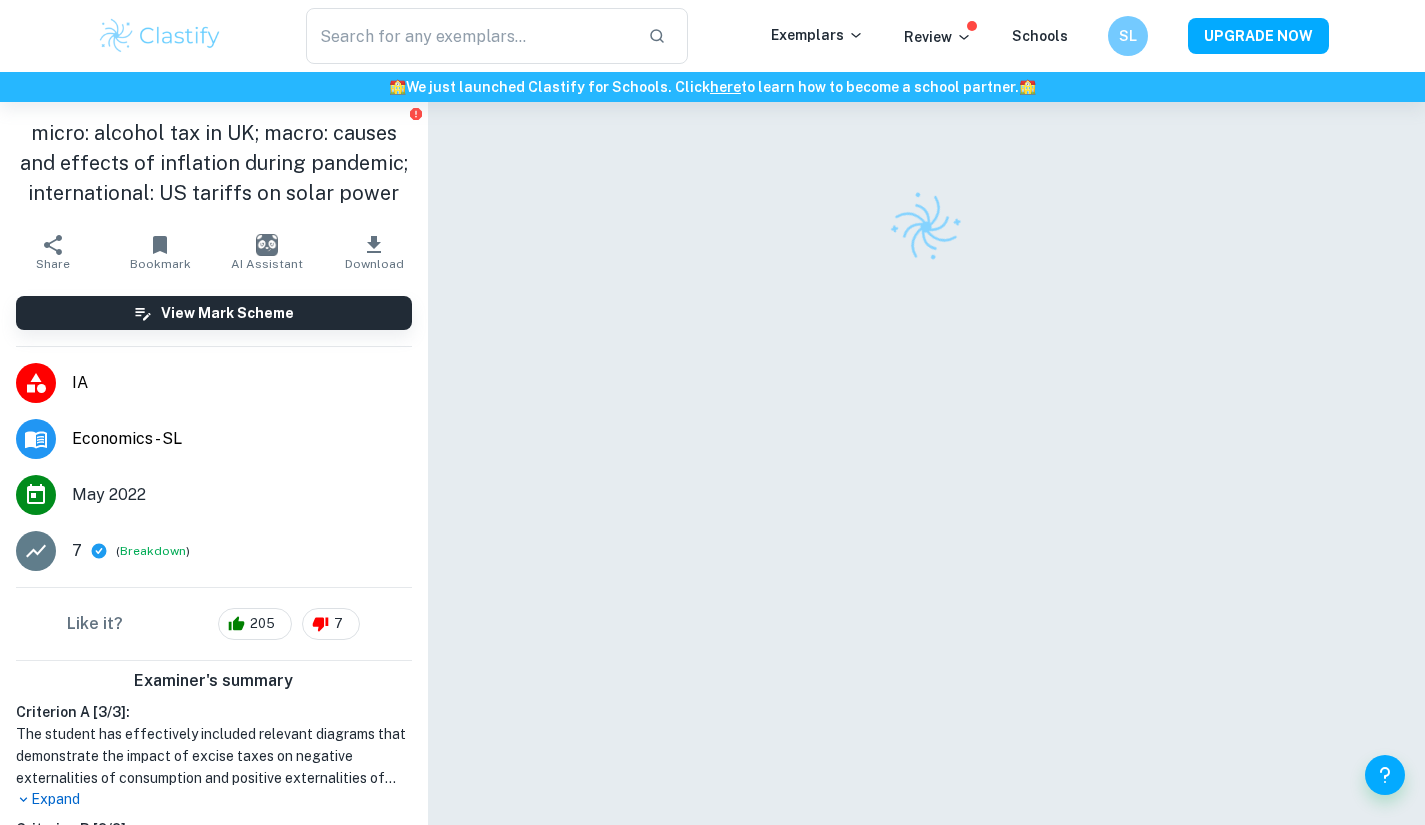 scroll, scrollTop: 0, scrollLeft: 0, axis: both 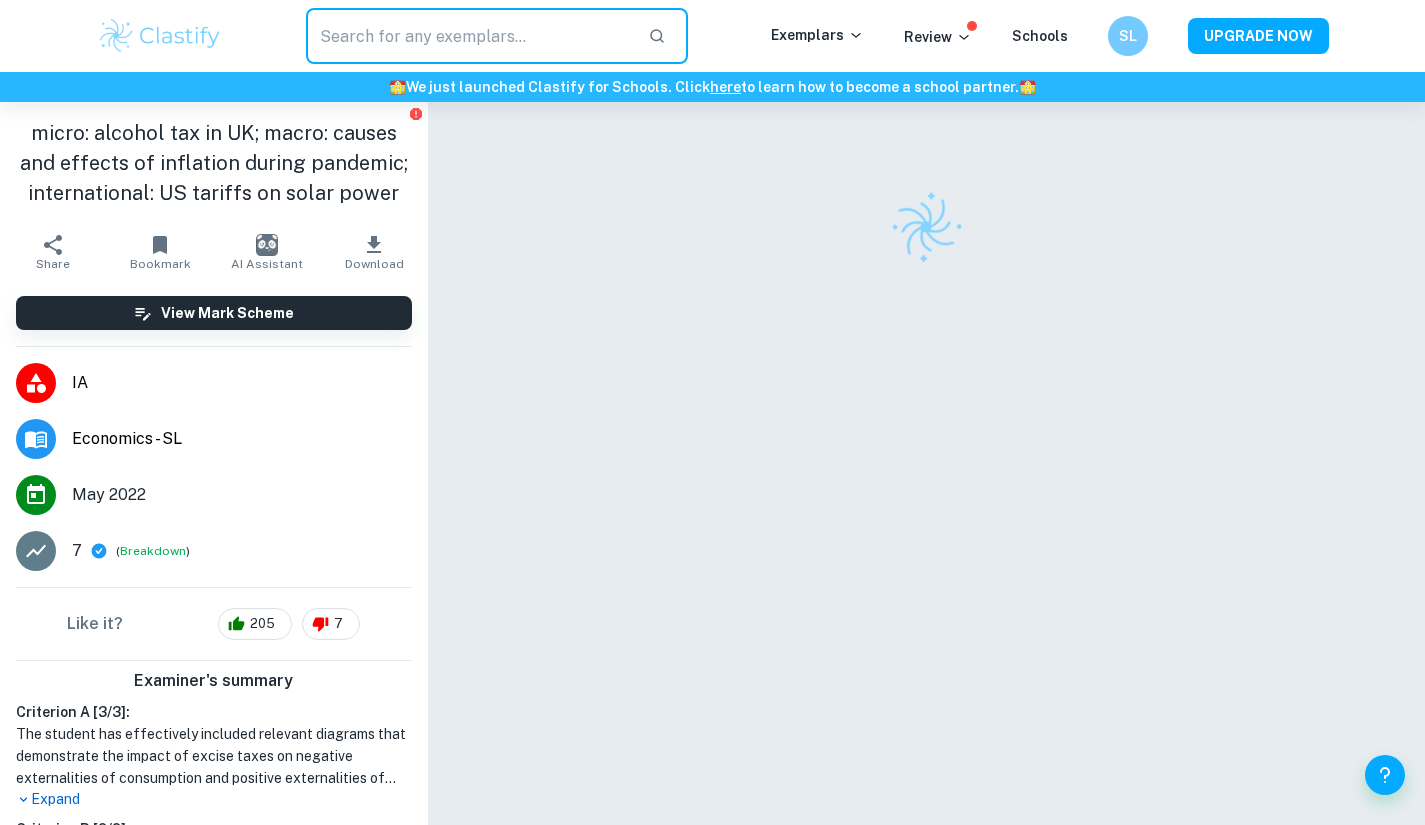 click at bounding box center [469, 36] 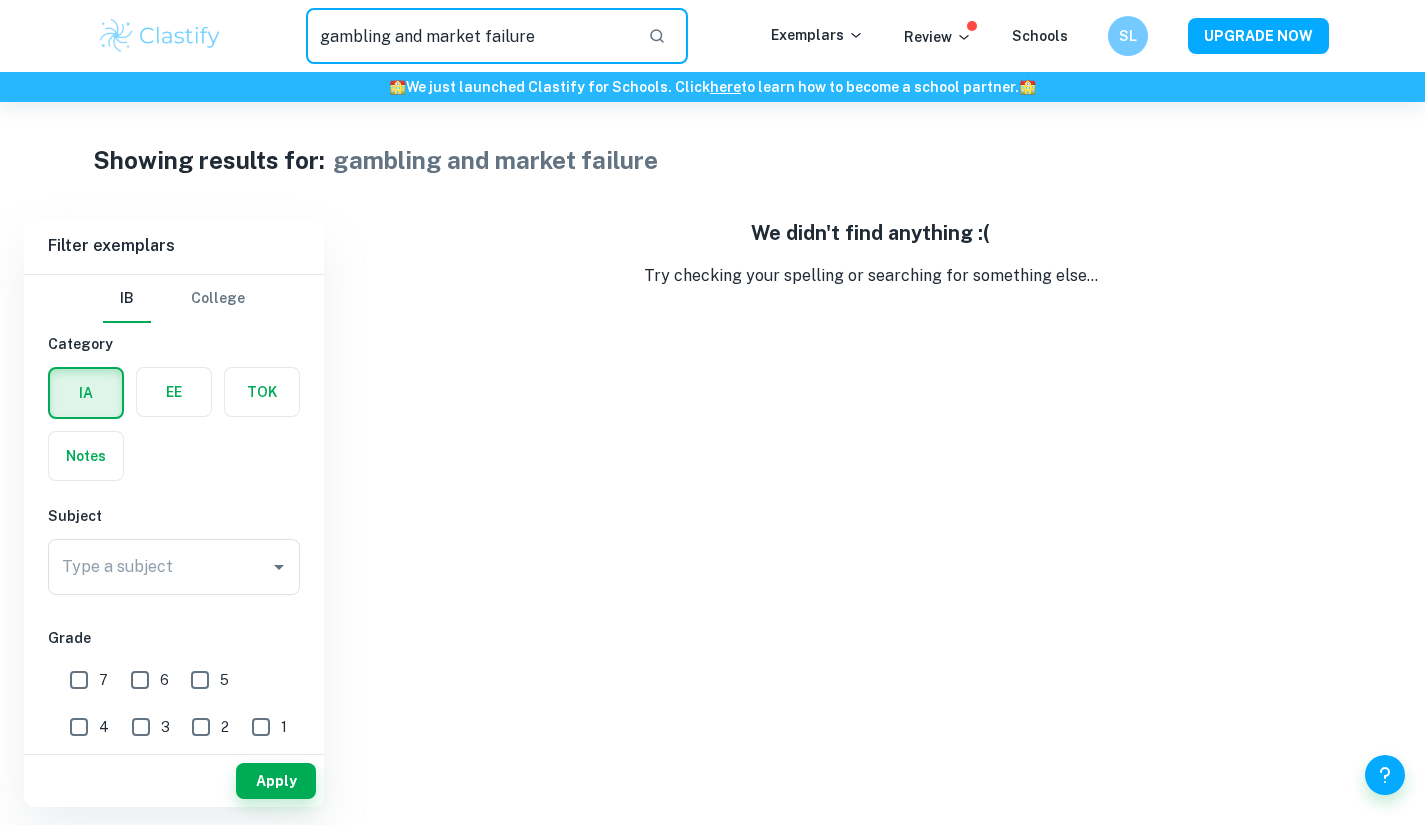 drag, startPoint x: 426, startPoint y: 38, endPoint x: 49, endPoint y: 82, distance: 379.55896 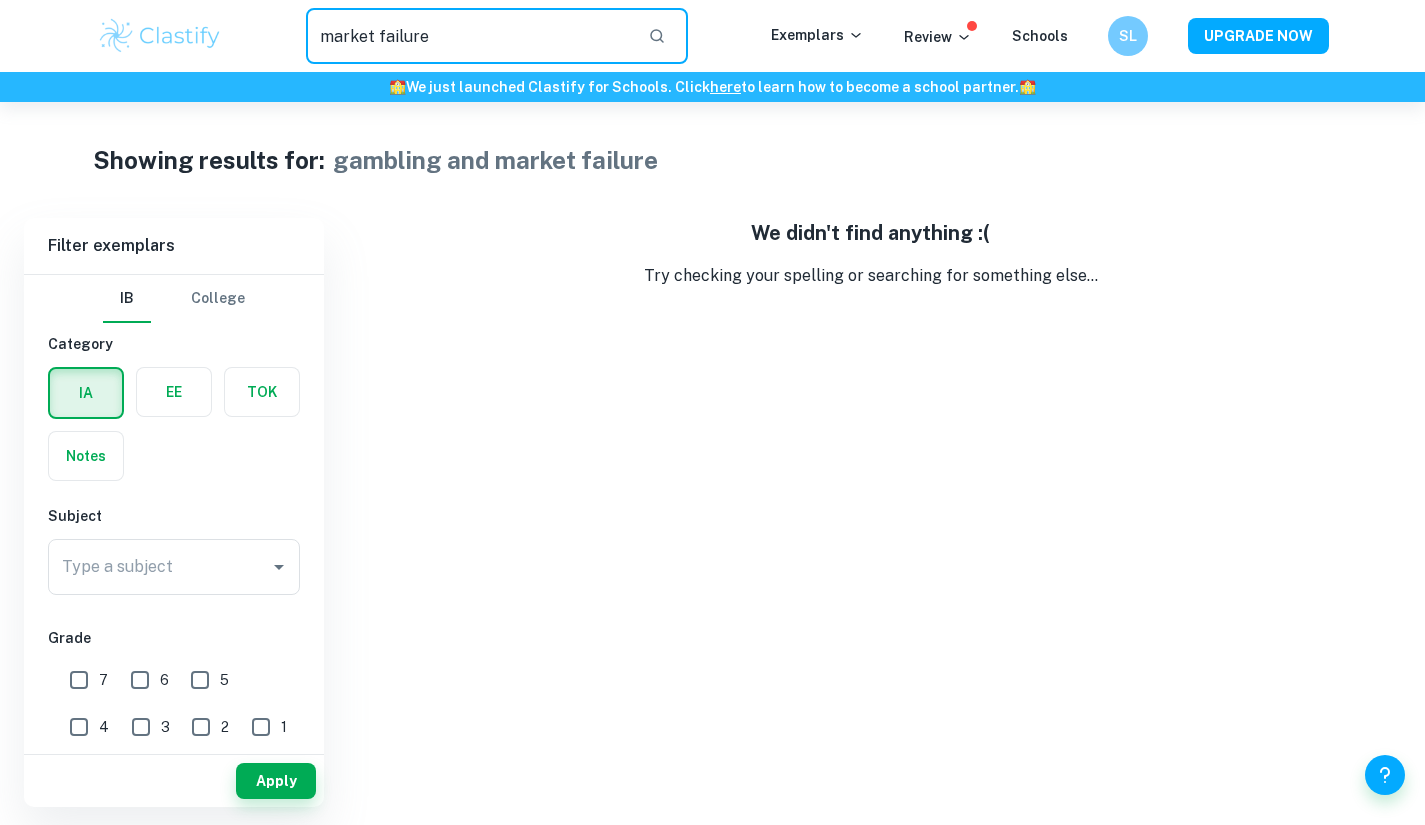 type on "market failure" 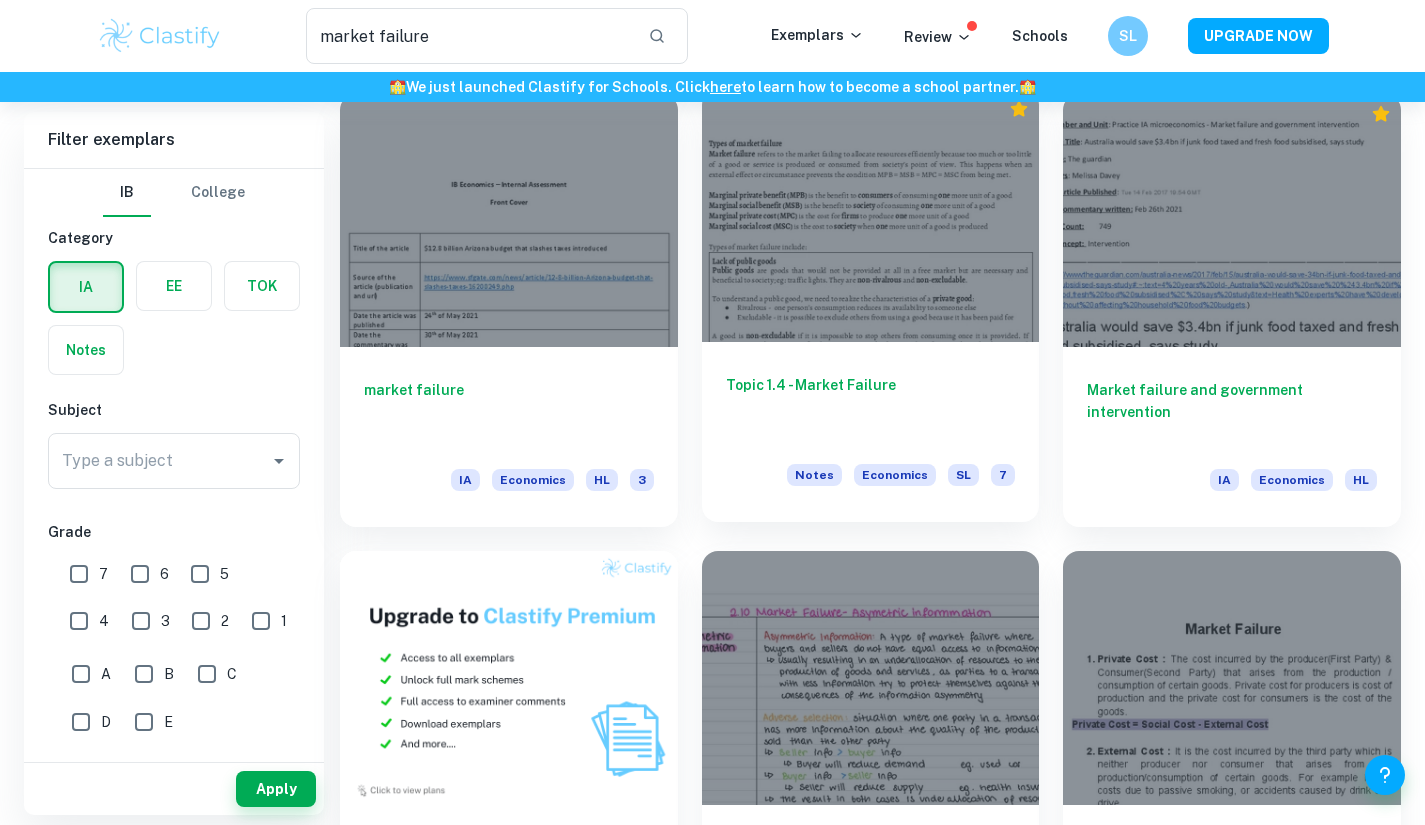scroll, scrollTop: 600, scrollLeft: 0, axis: vertical 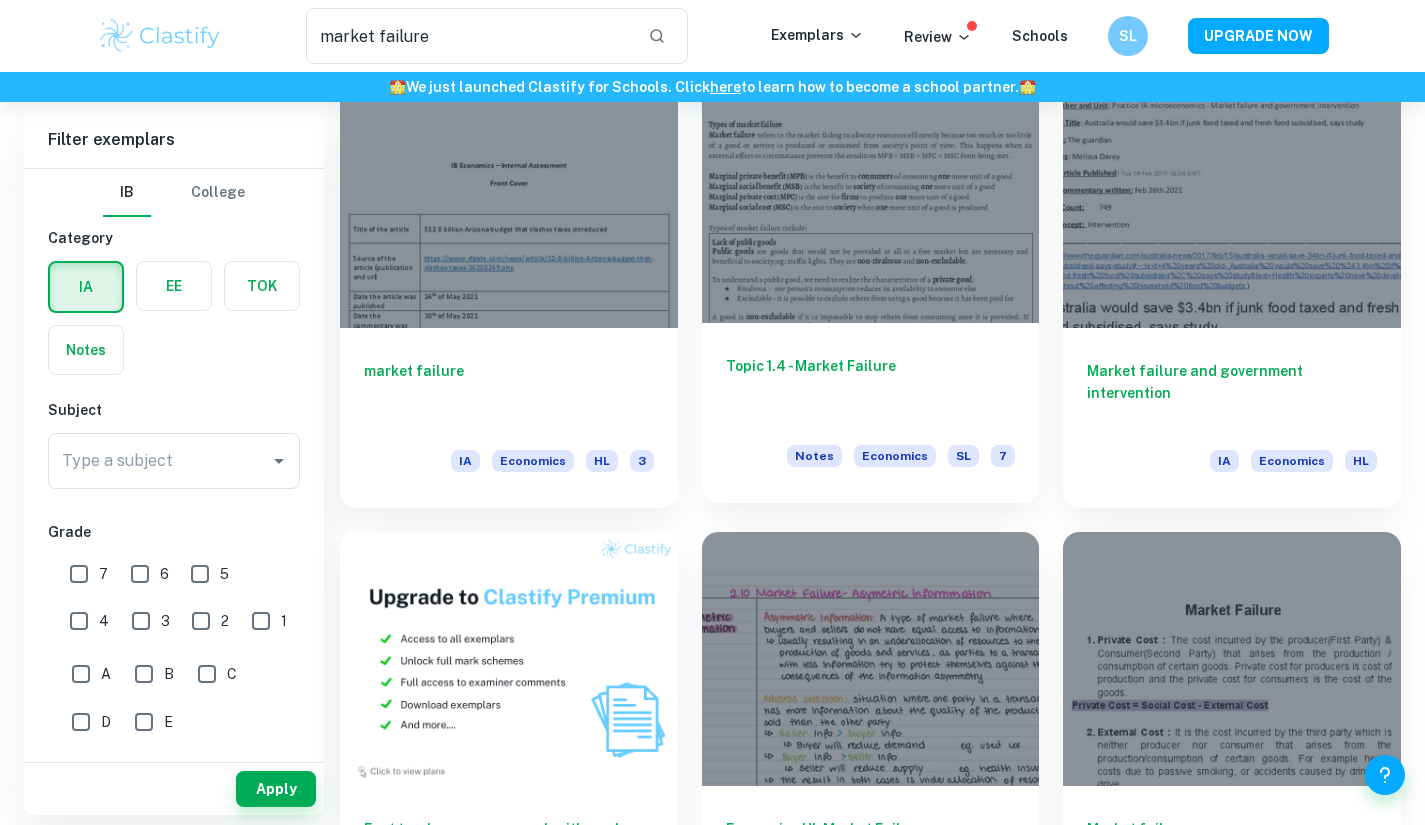 click on "Topic 1.4 - Market Failure" at bounding box center [871, 388] 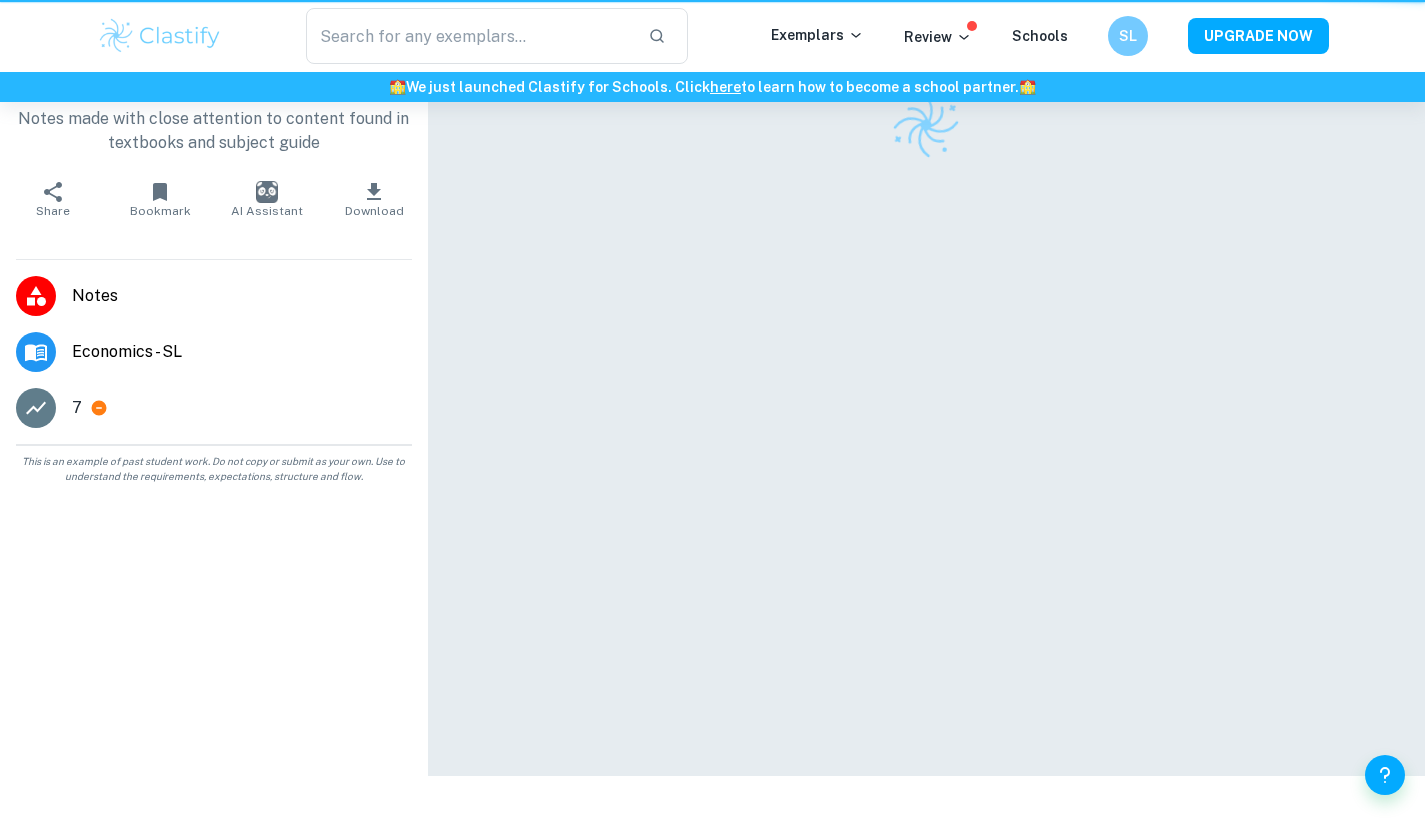 scroll, scrollTop: 0, scrollLeft: 0, axis: both 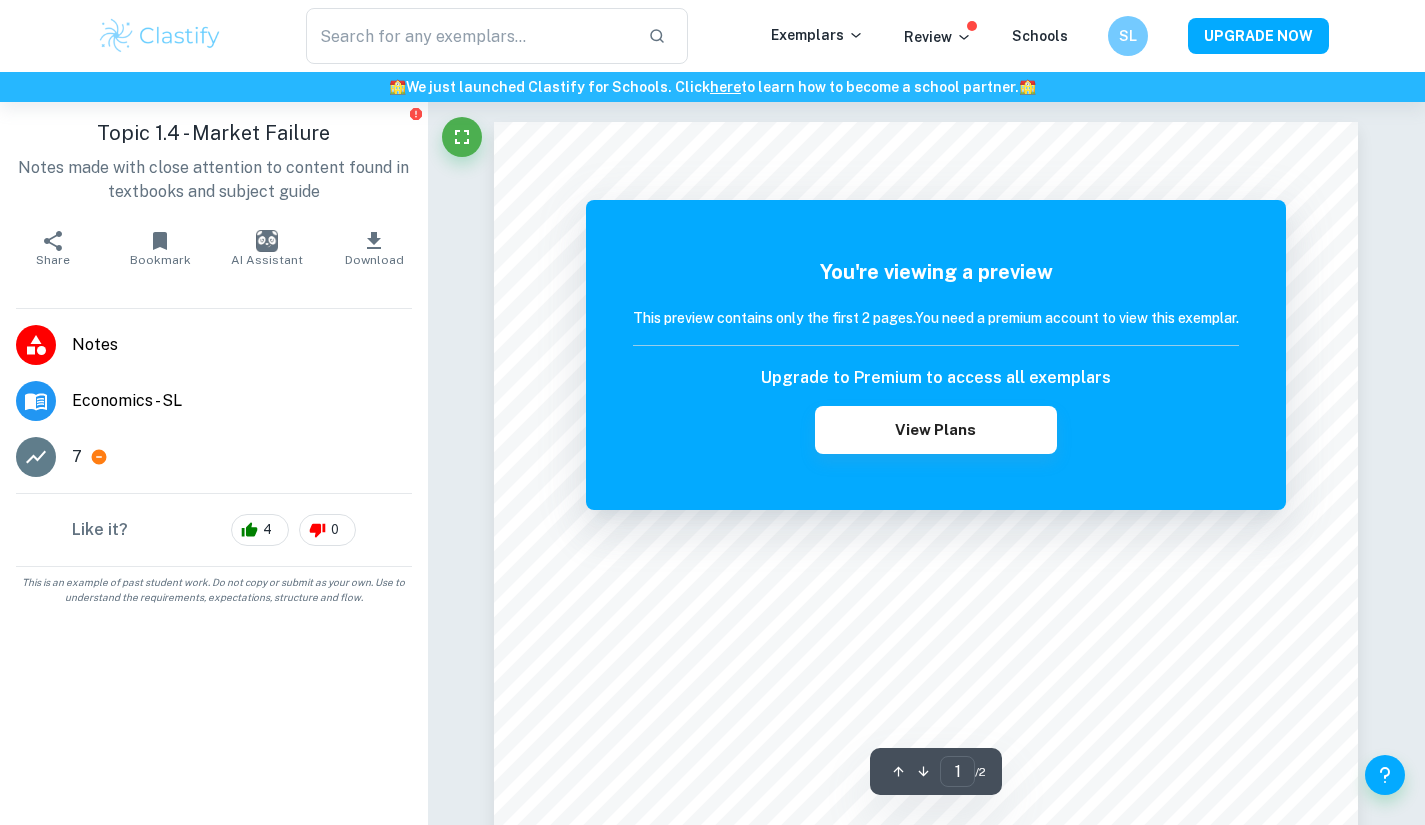 type on "market failure" 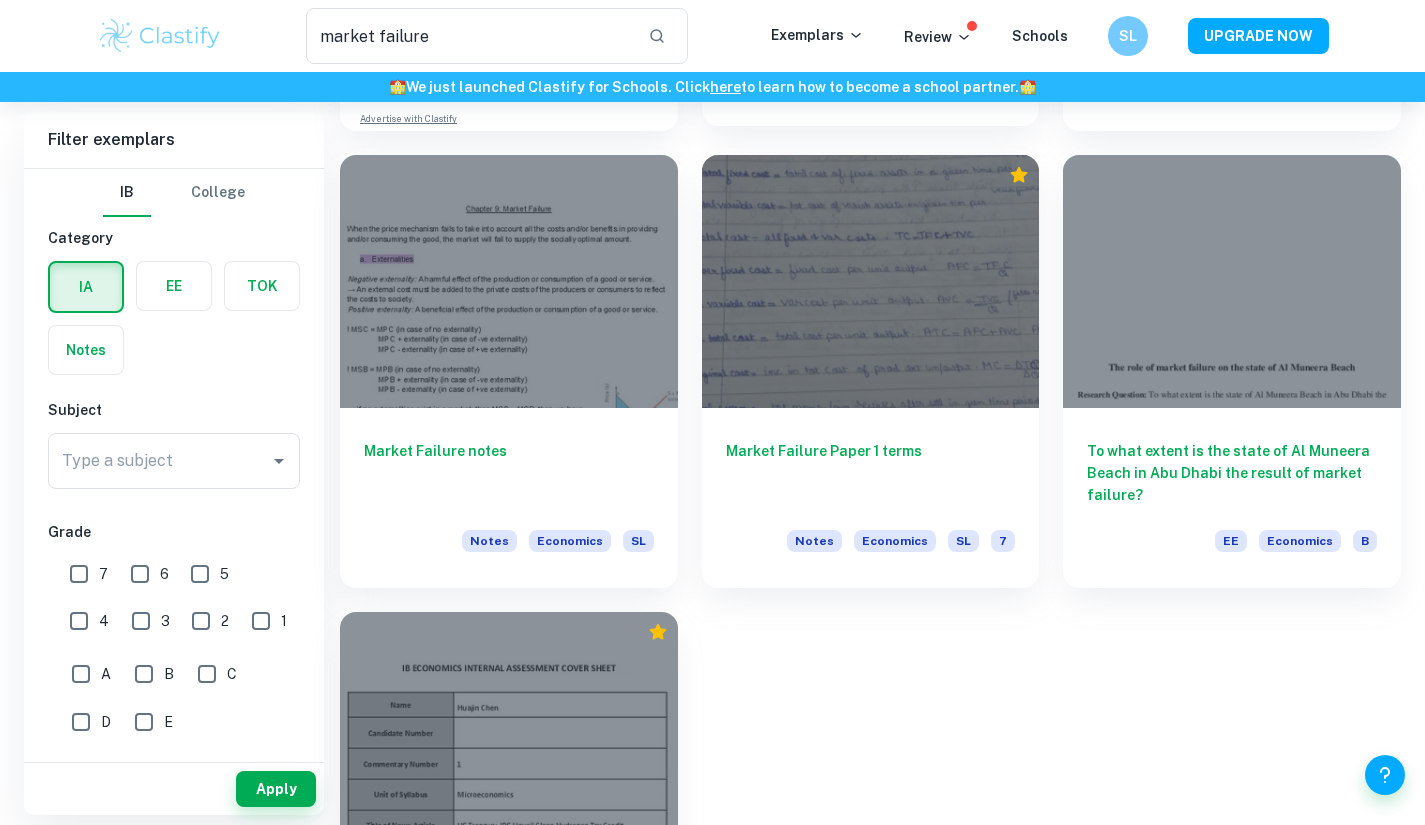 scroll, scrollTop: 1500, scrollLeft: 0, axis: vertical 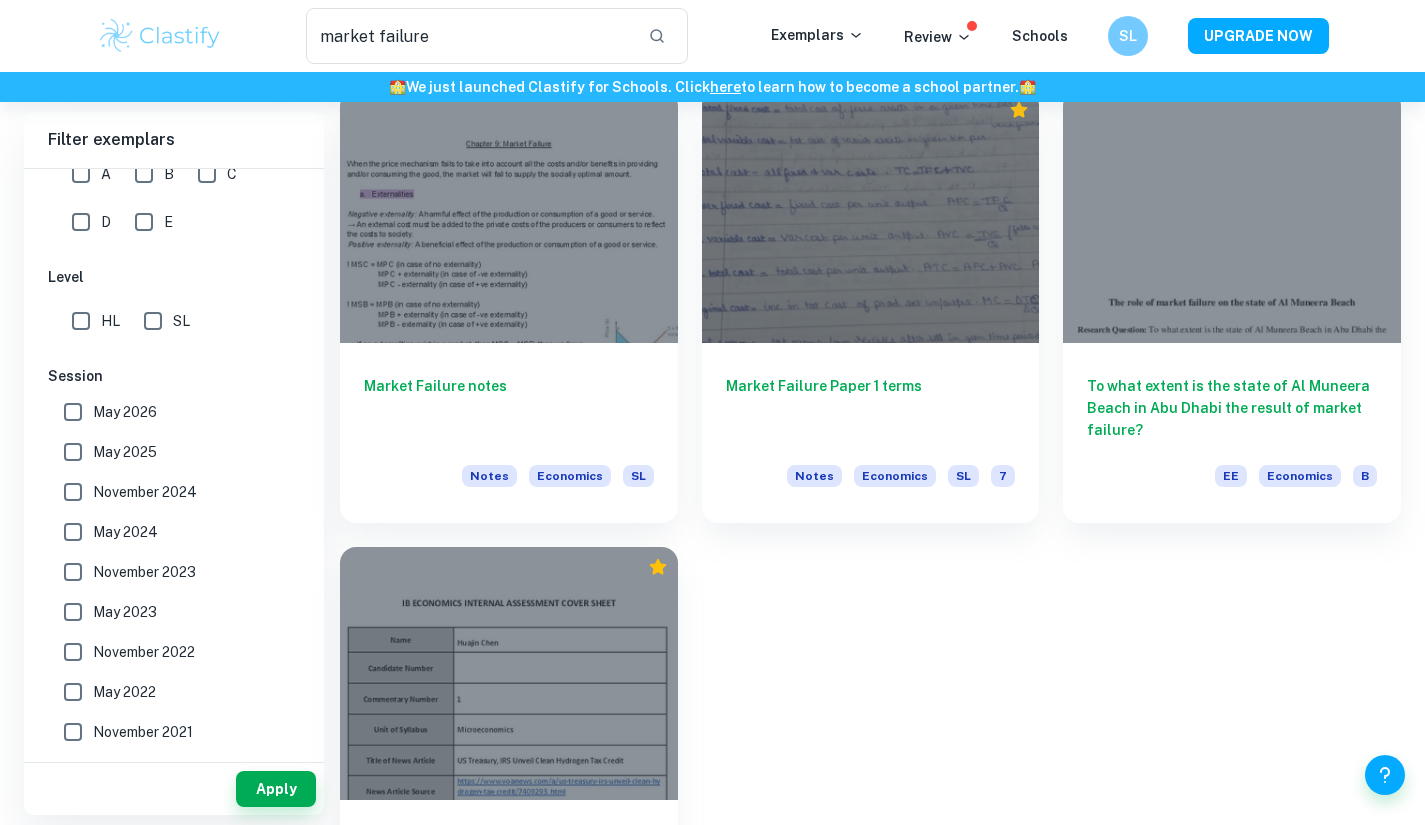 click on "SL" at bounding box center [153, 321] 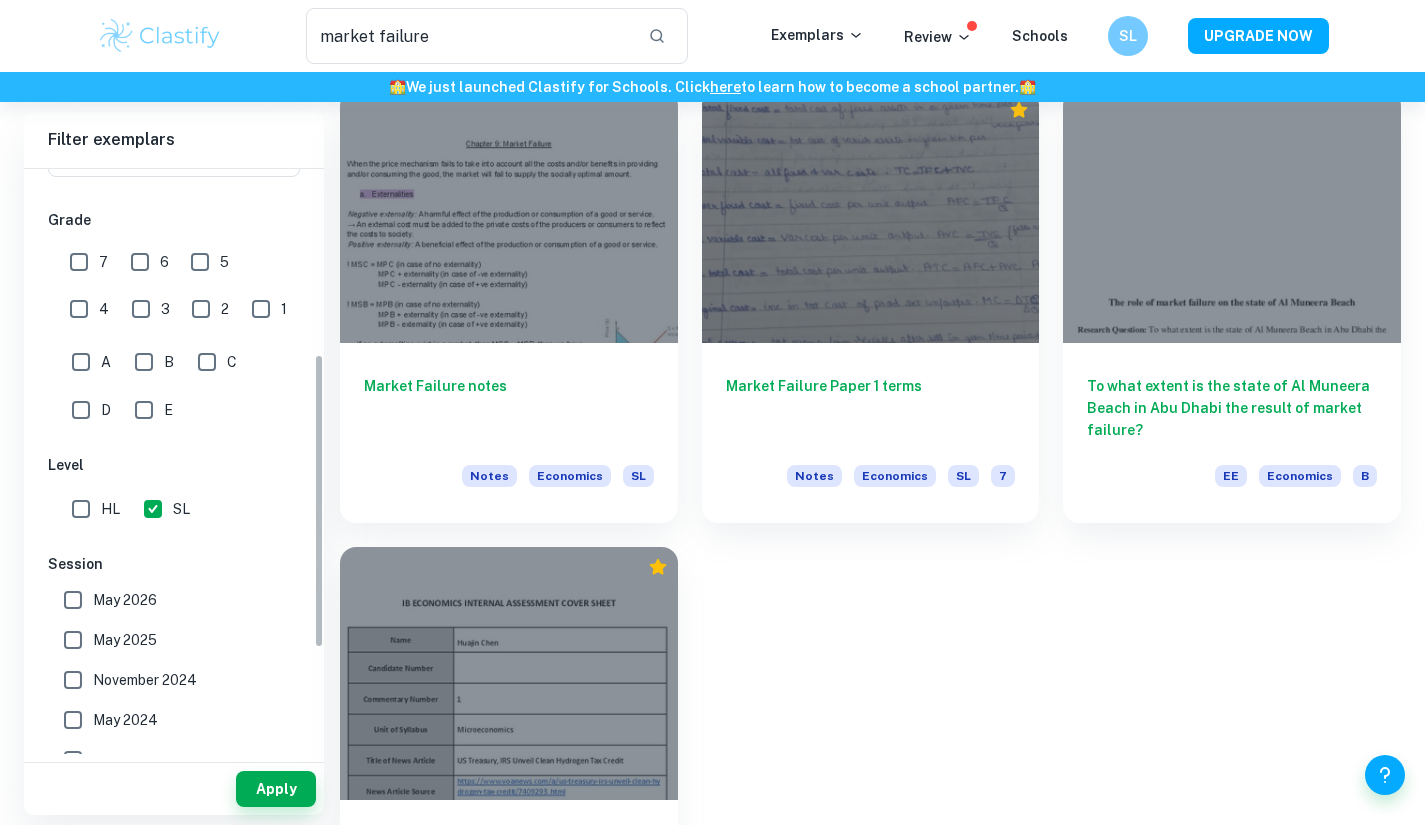 scroll, scrollTop: 200, scrollLeft: 0, axis: vertical 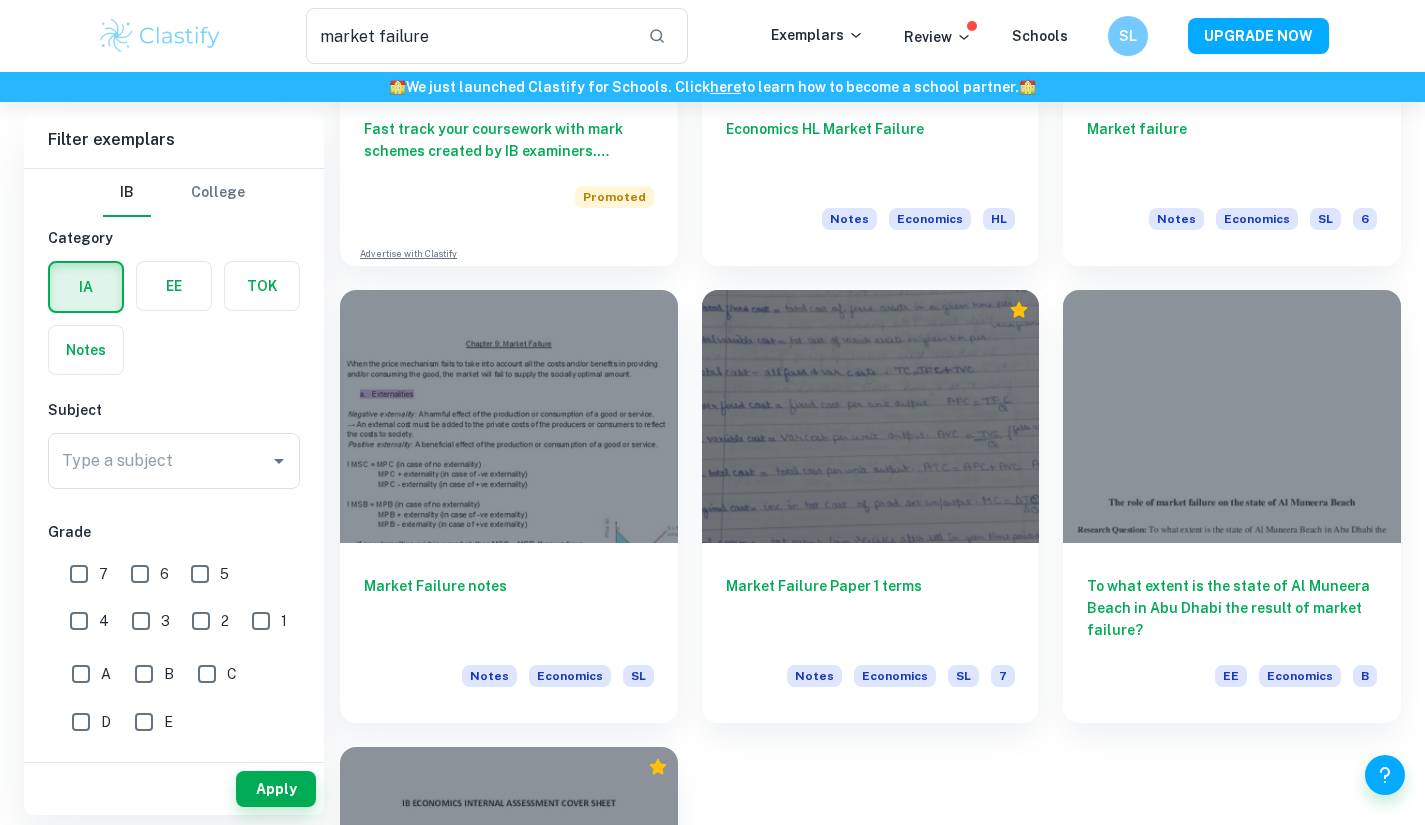 click on "7" at bounding box center (79, 574) 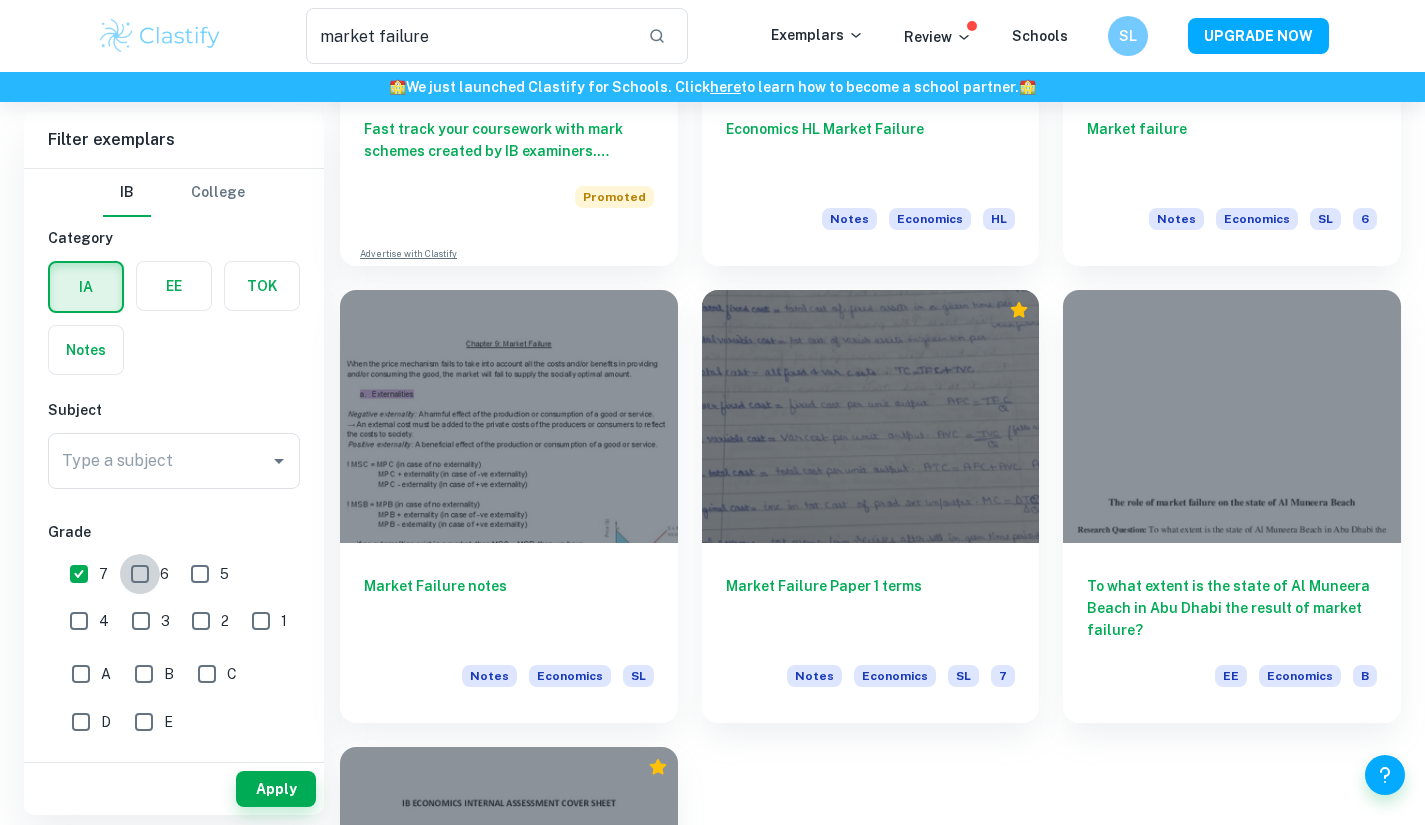 click on "6" at bounding box center [140, 574] 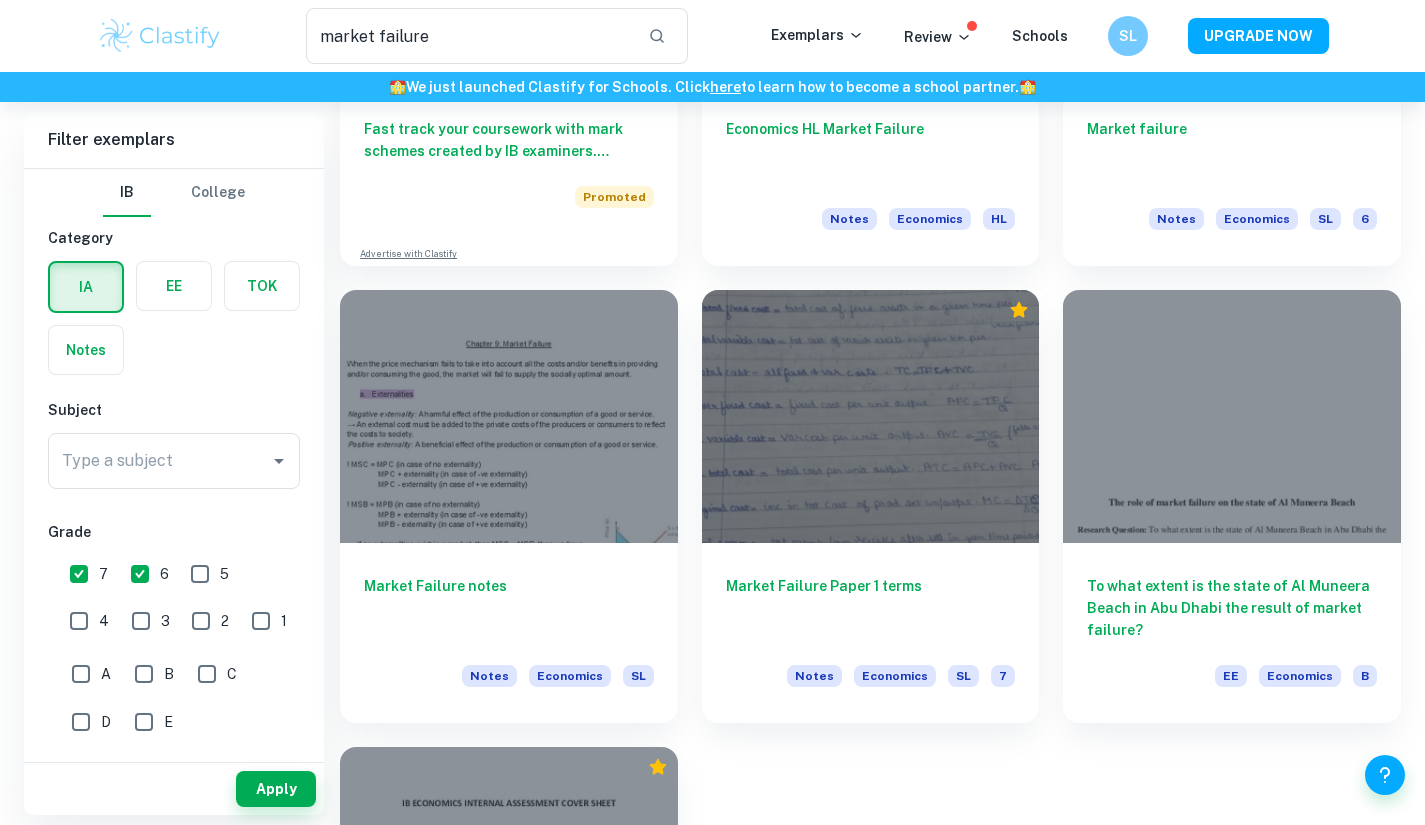 click on "Apply" at bounding box center (276, 789) 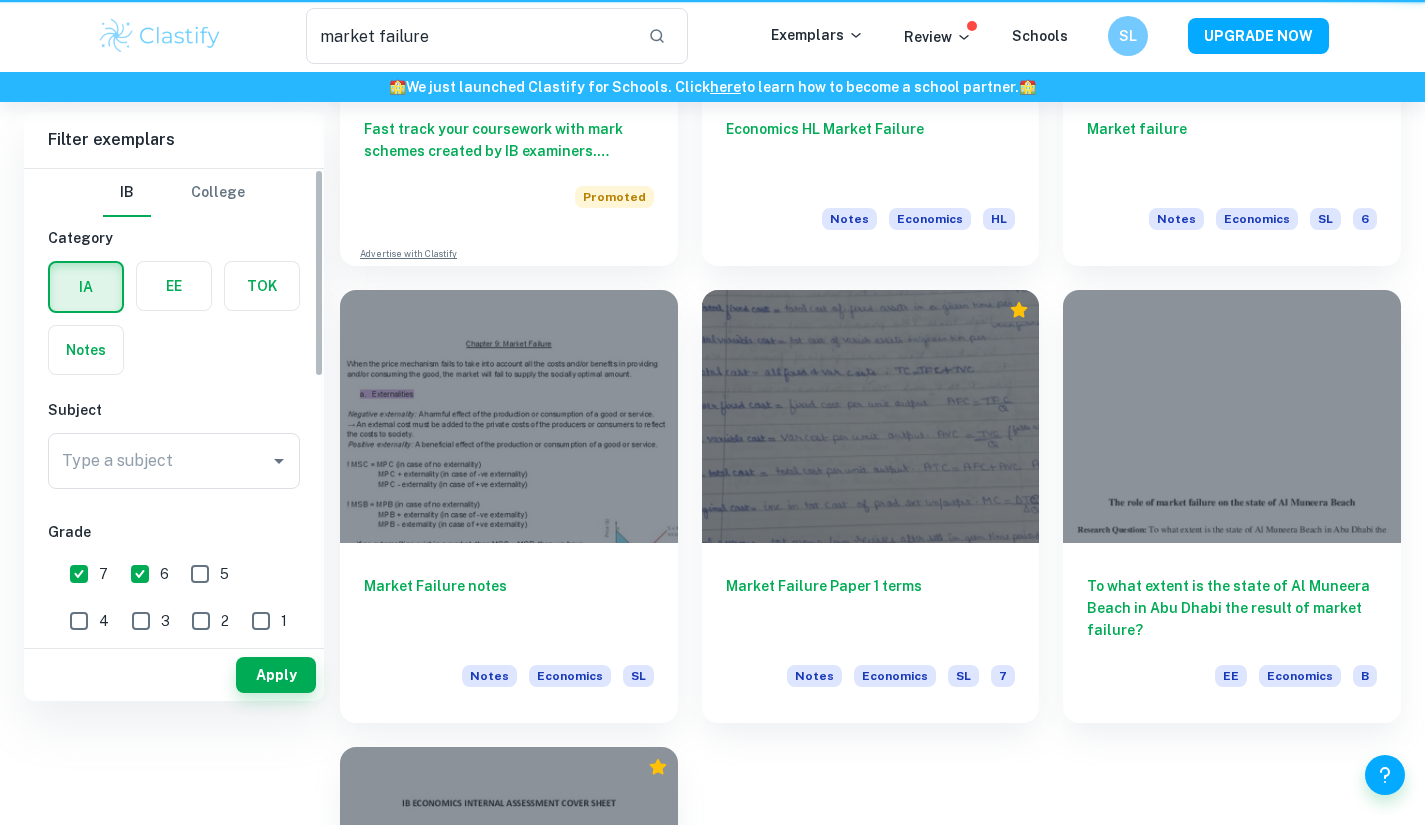 scroll, scrollTop: 0, scrollLeft: 0, axis: both 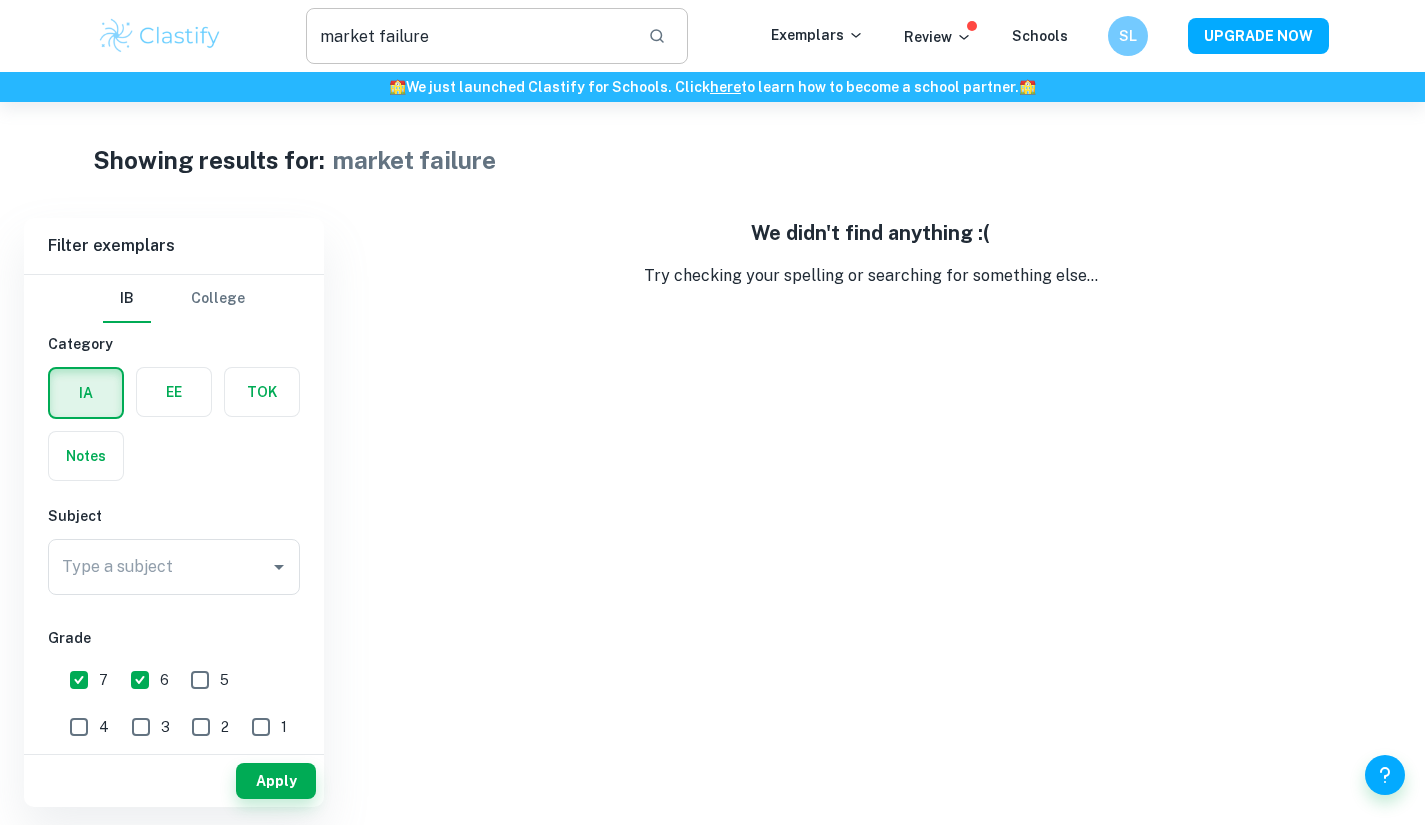 click on "market failure" at bounding box center (469, 36) 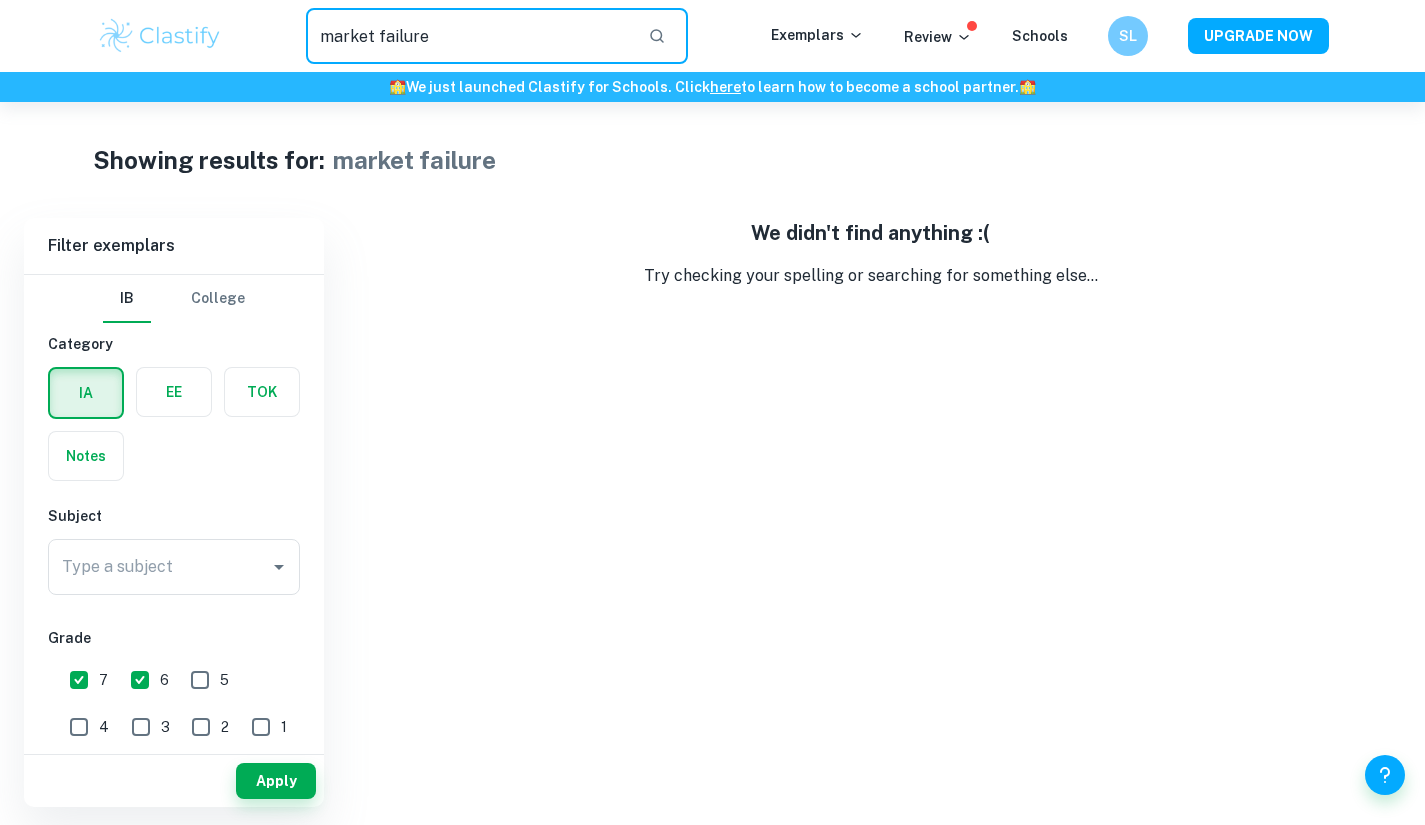 click on "market failure" at bounding box center (469, 36) 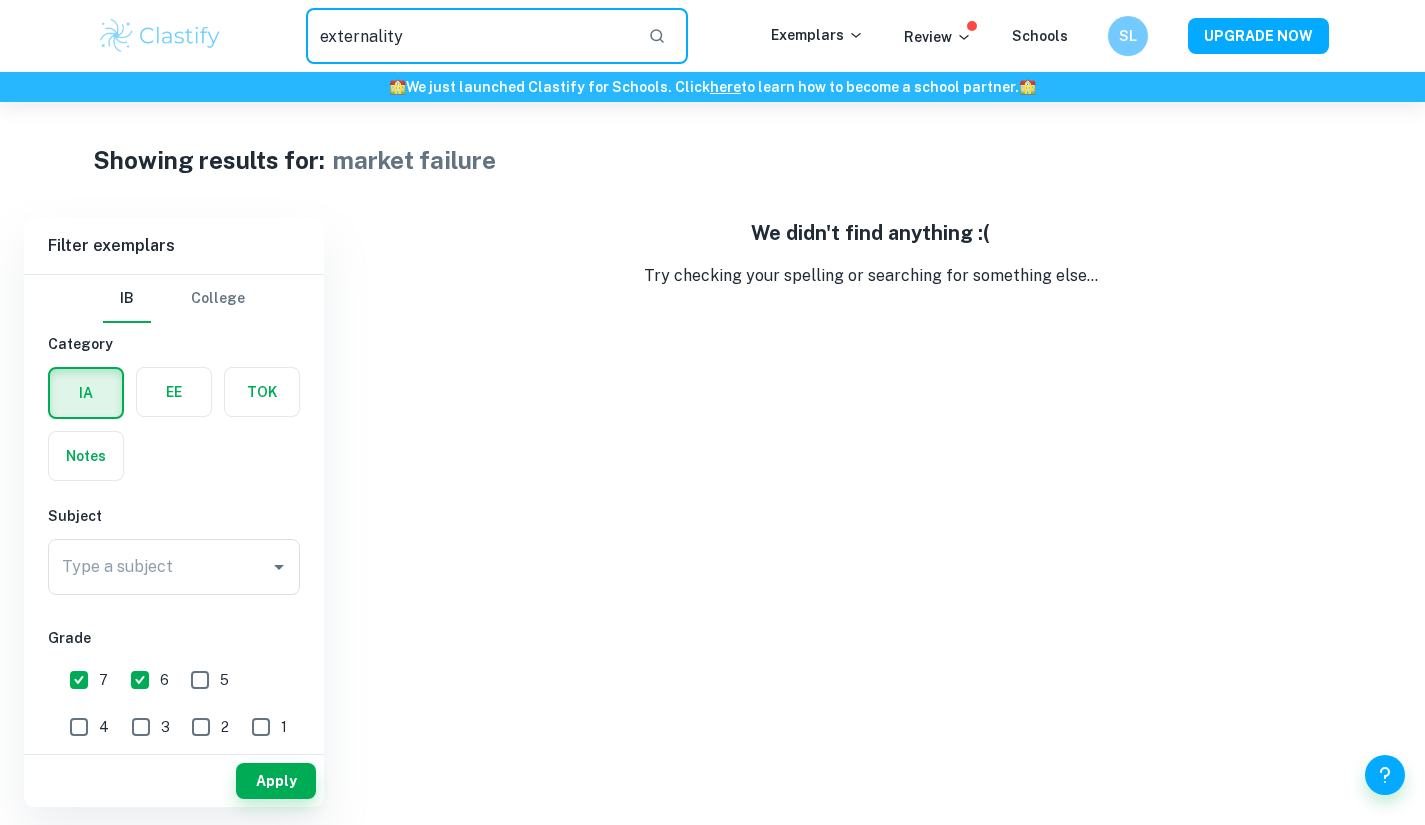 type on "externality" 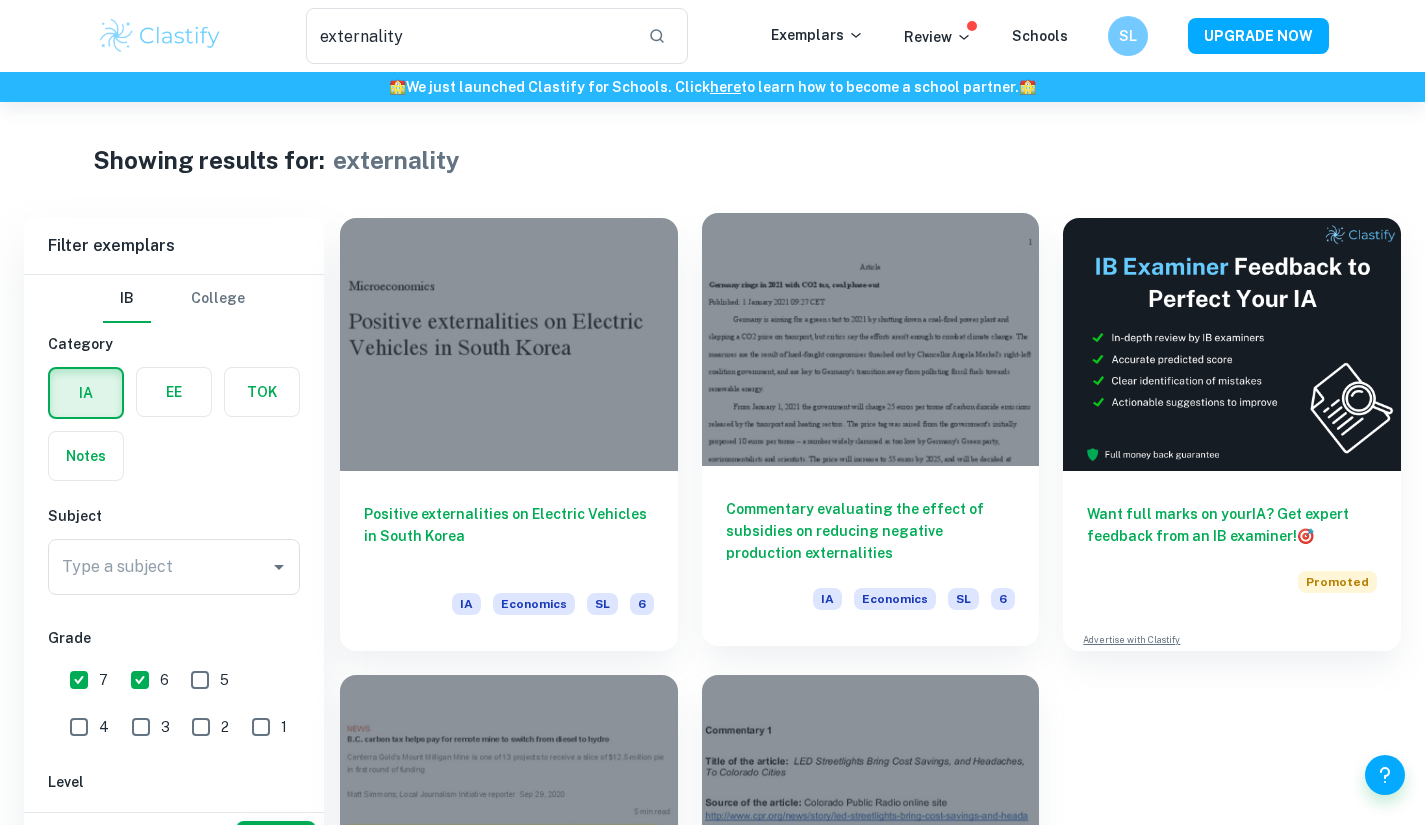 scroll, scrollTop: 100, scrollLeft: 0, axis: vertical 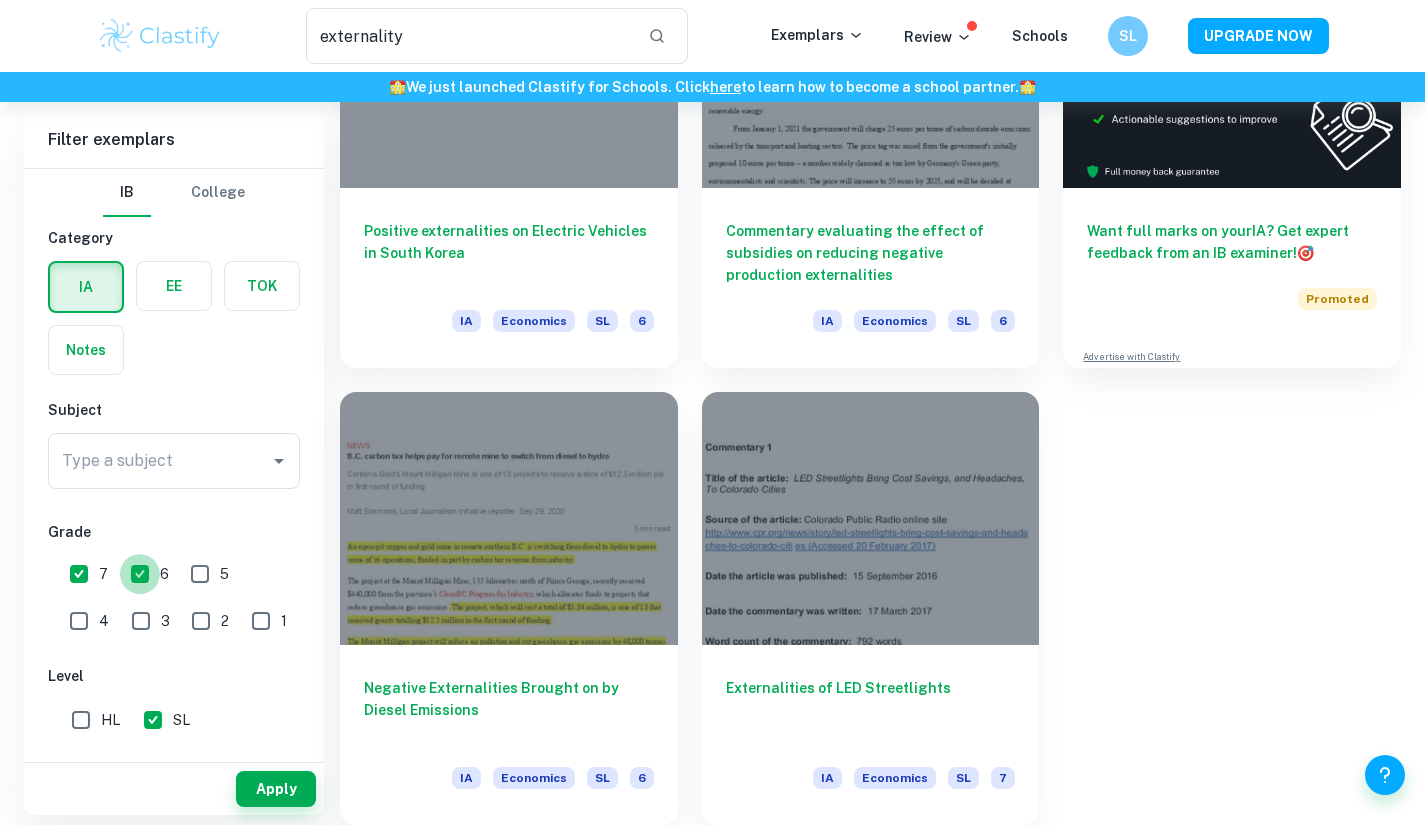 click on "6" at bounding box center [140, 574] 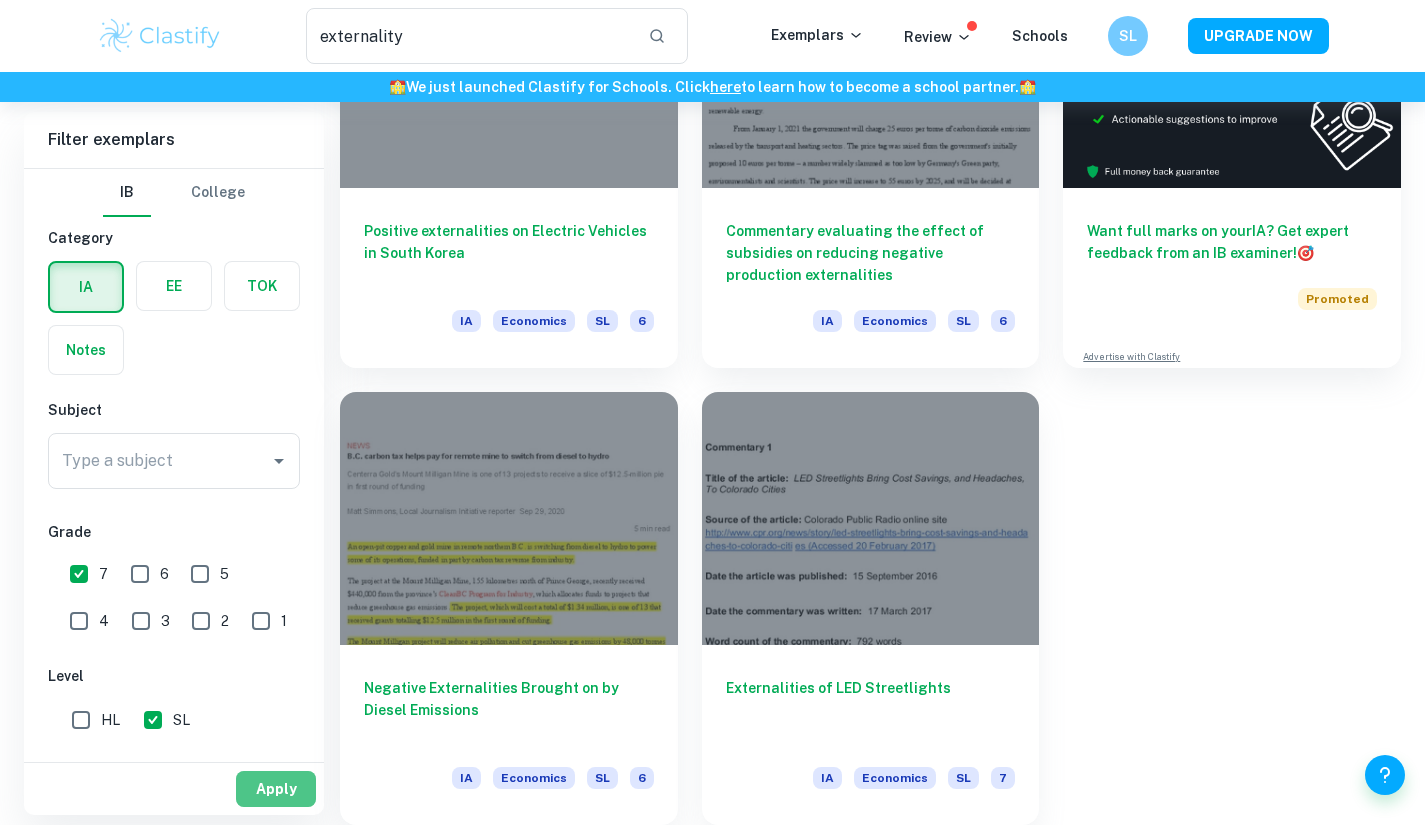click on "Apply" at bounding box center (276, 789) 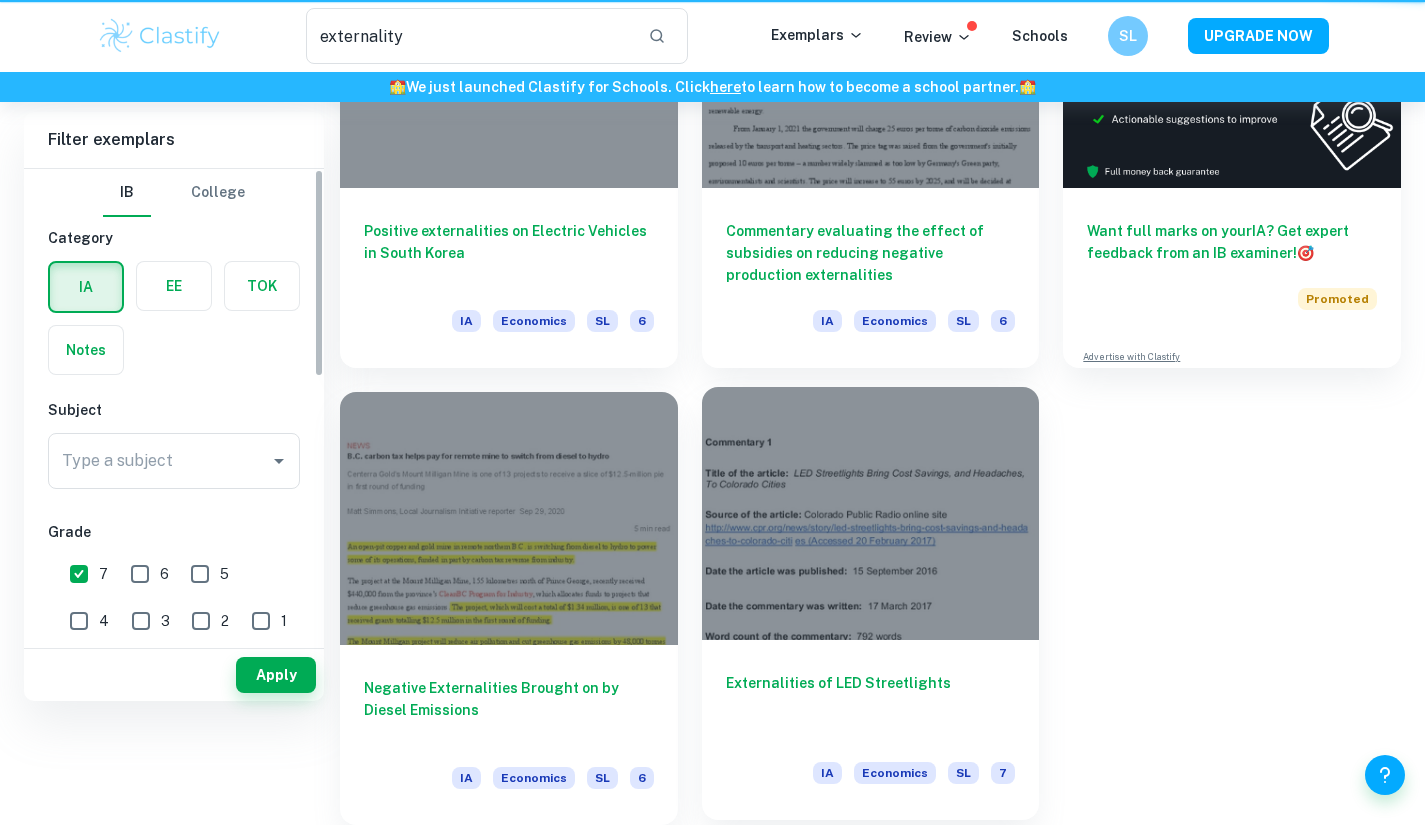 scroll, scrollTop: 0, scrollLeft: 0, axis: both 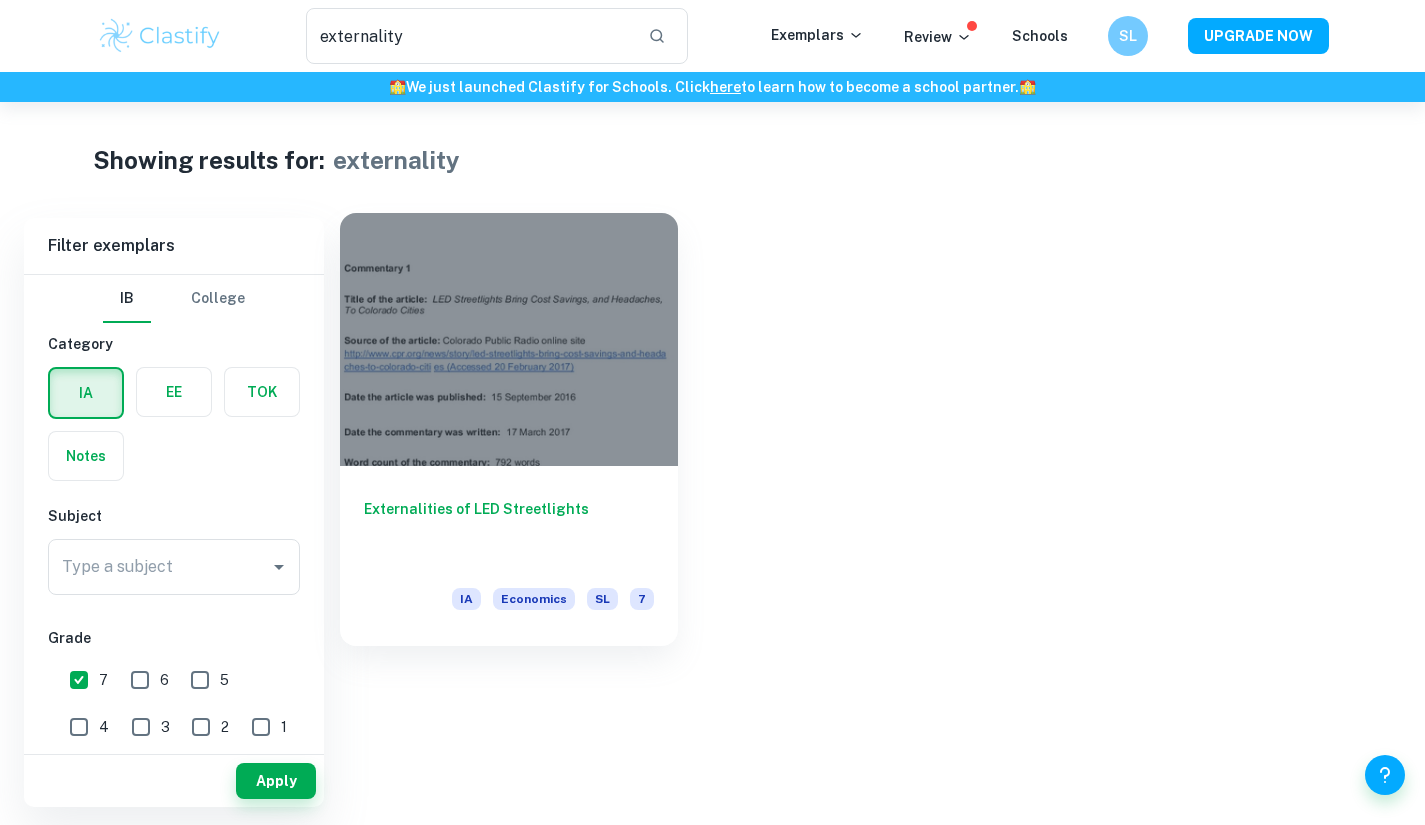 click on "Externalities of LED Streetlights" at bounding box center [509, 531] 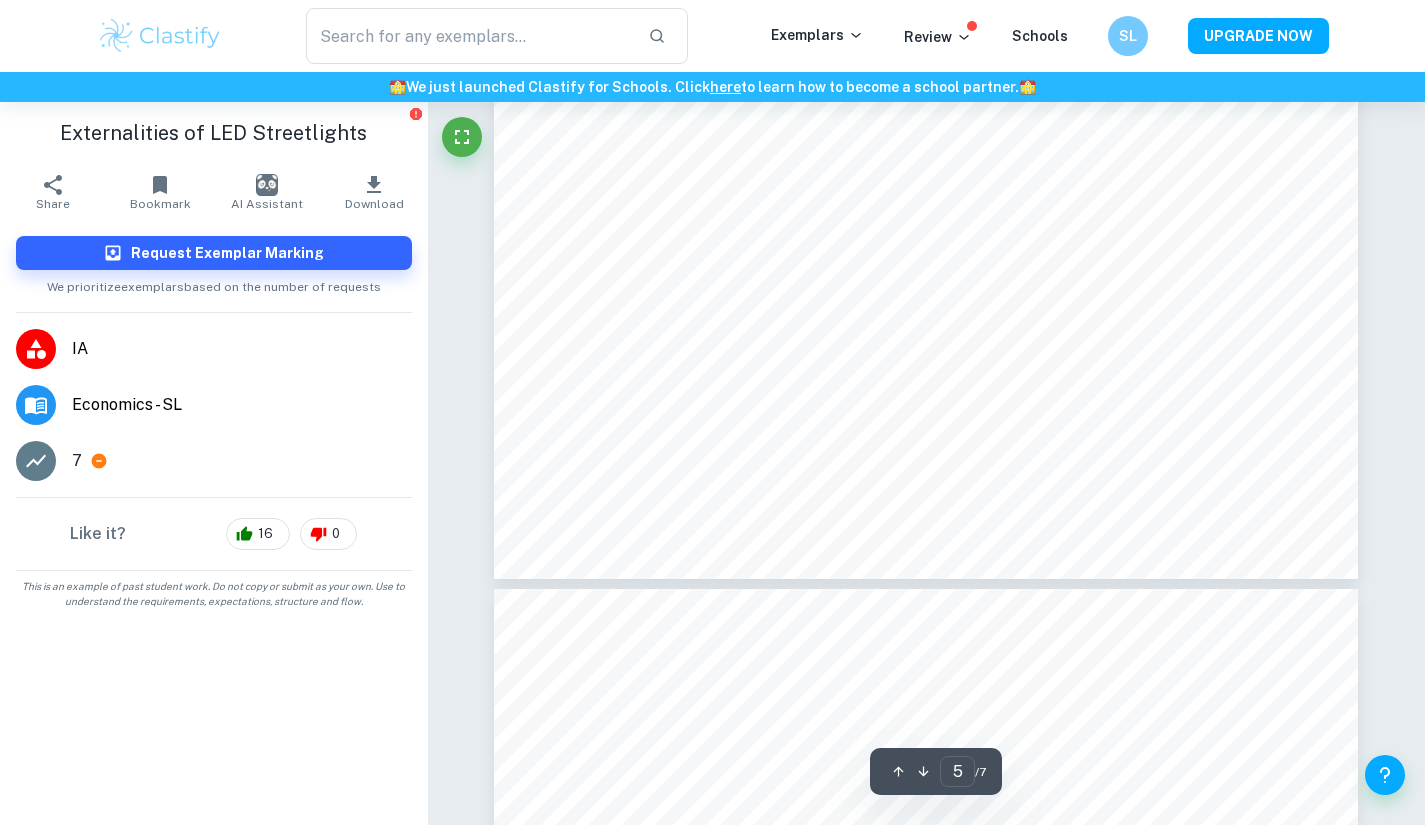 scroll, scrollTop: 5400, scrollLeft: 0, axis: vertical 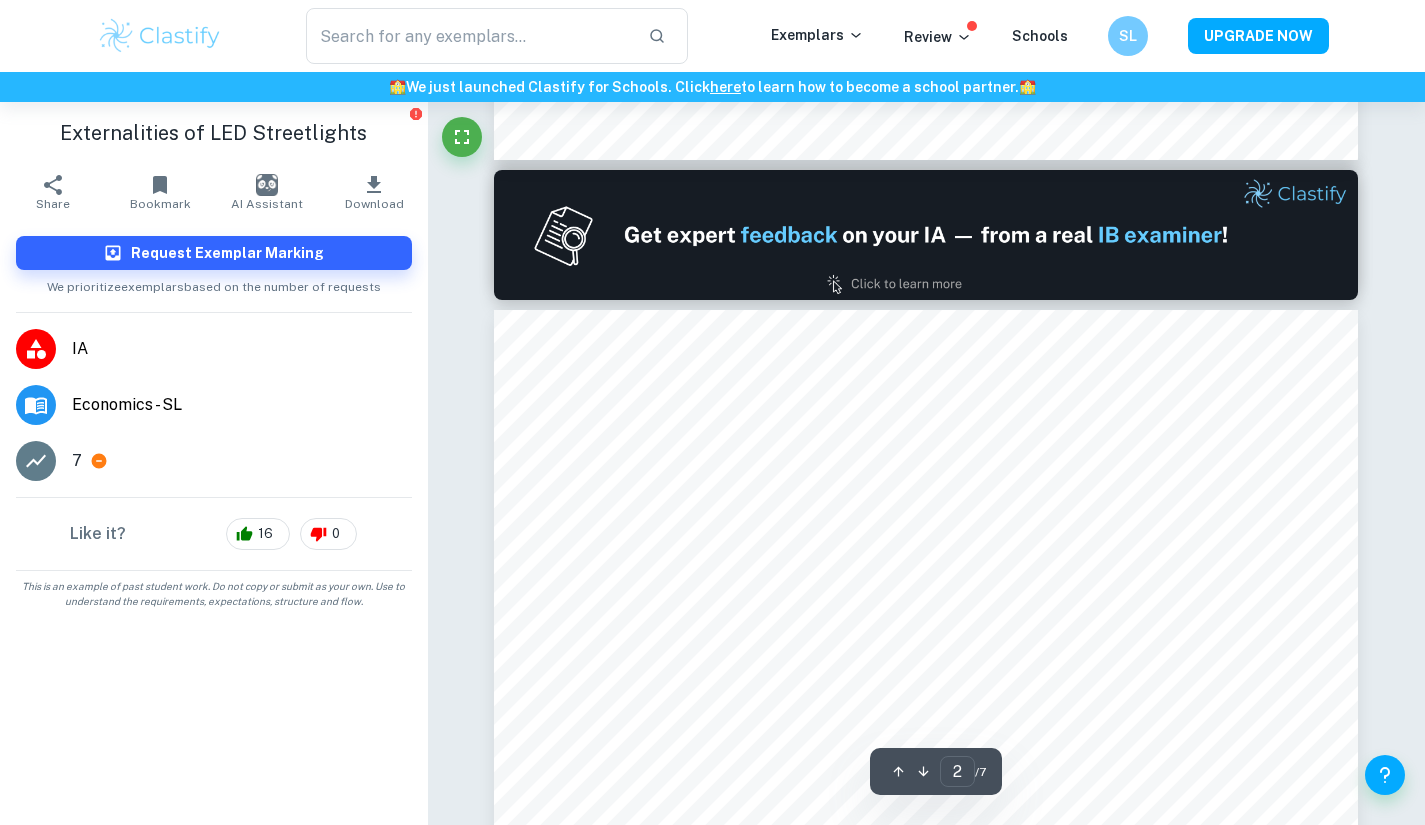 type on "1" 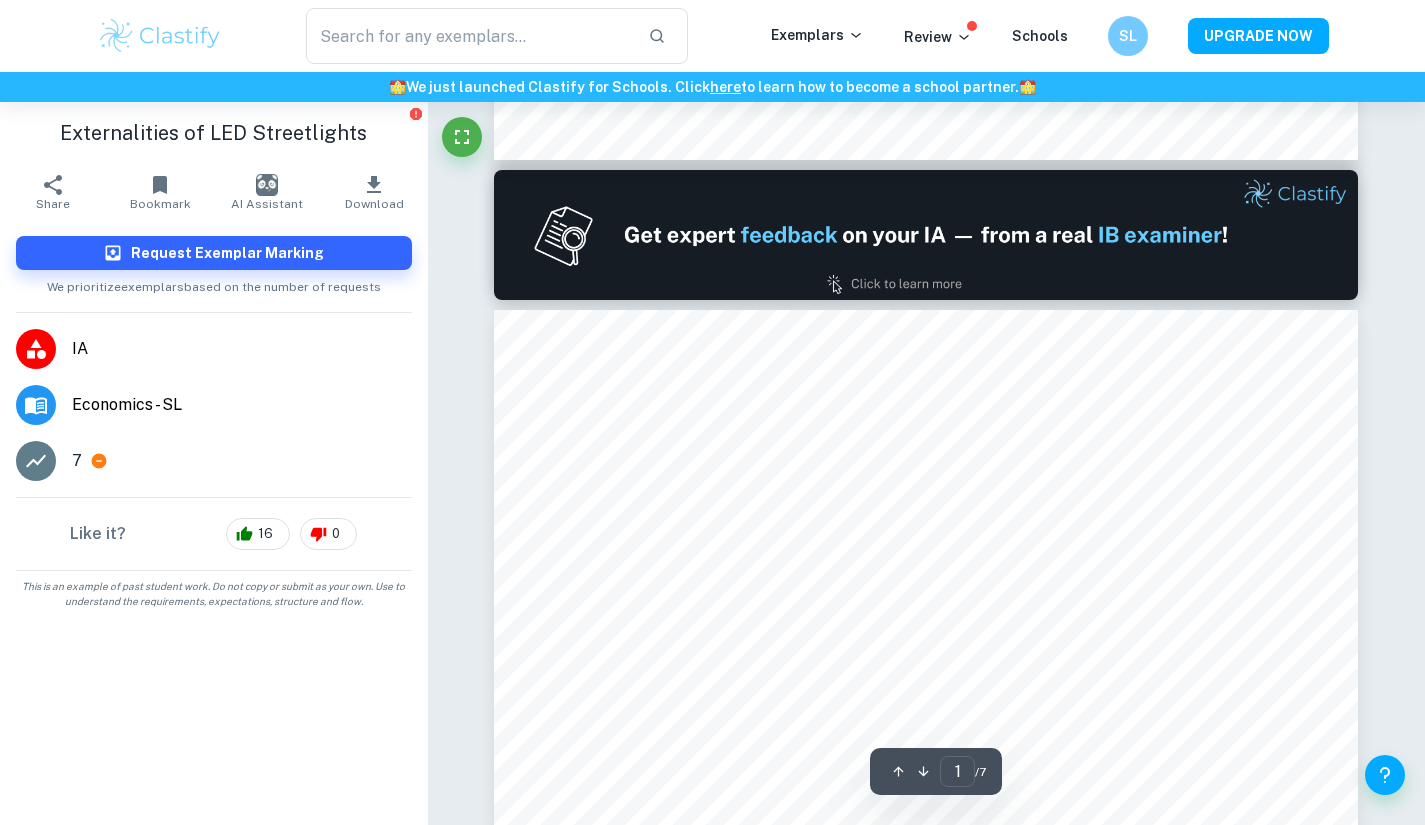 scroll, scrollTop: 900, scrollLeft: 0, axis: vertical 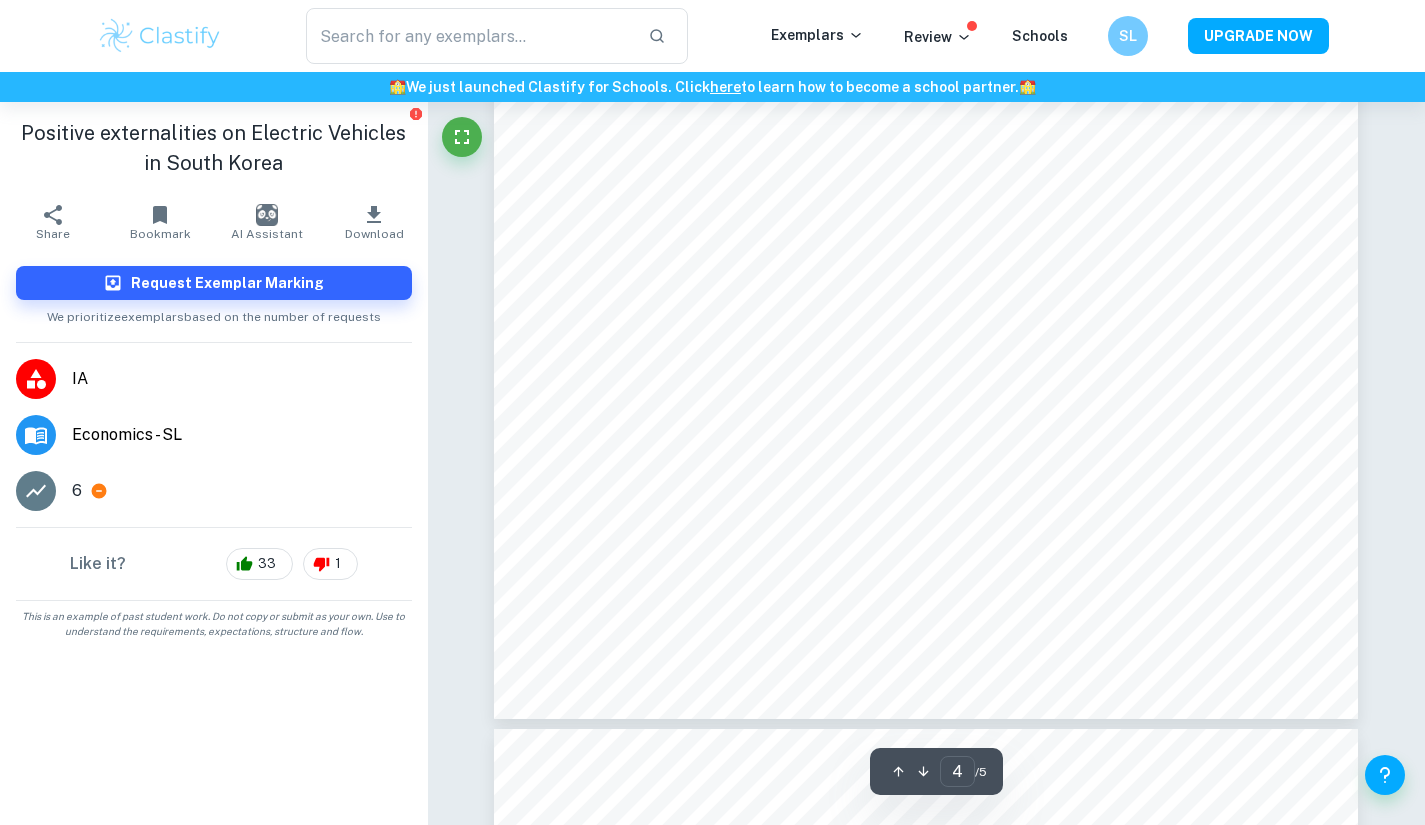 type on "5" 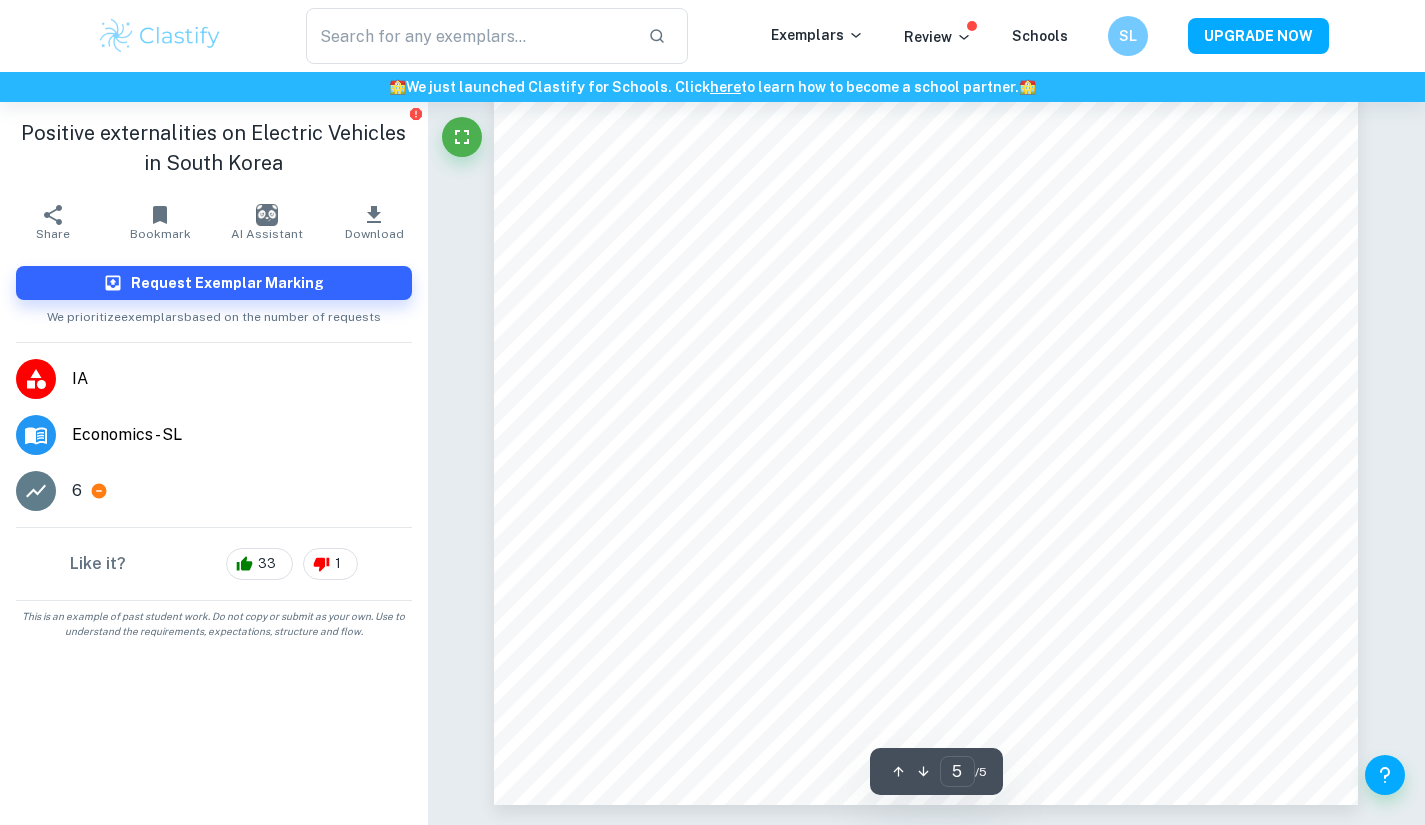 scroll, scrollTop: 5446, scrollLeft: 0, axis: vertical 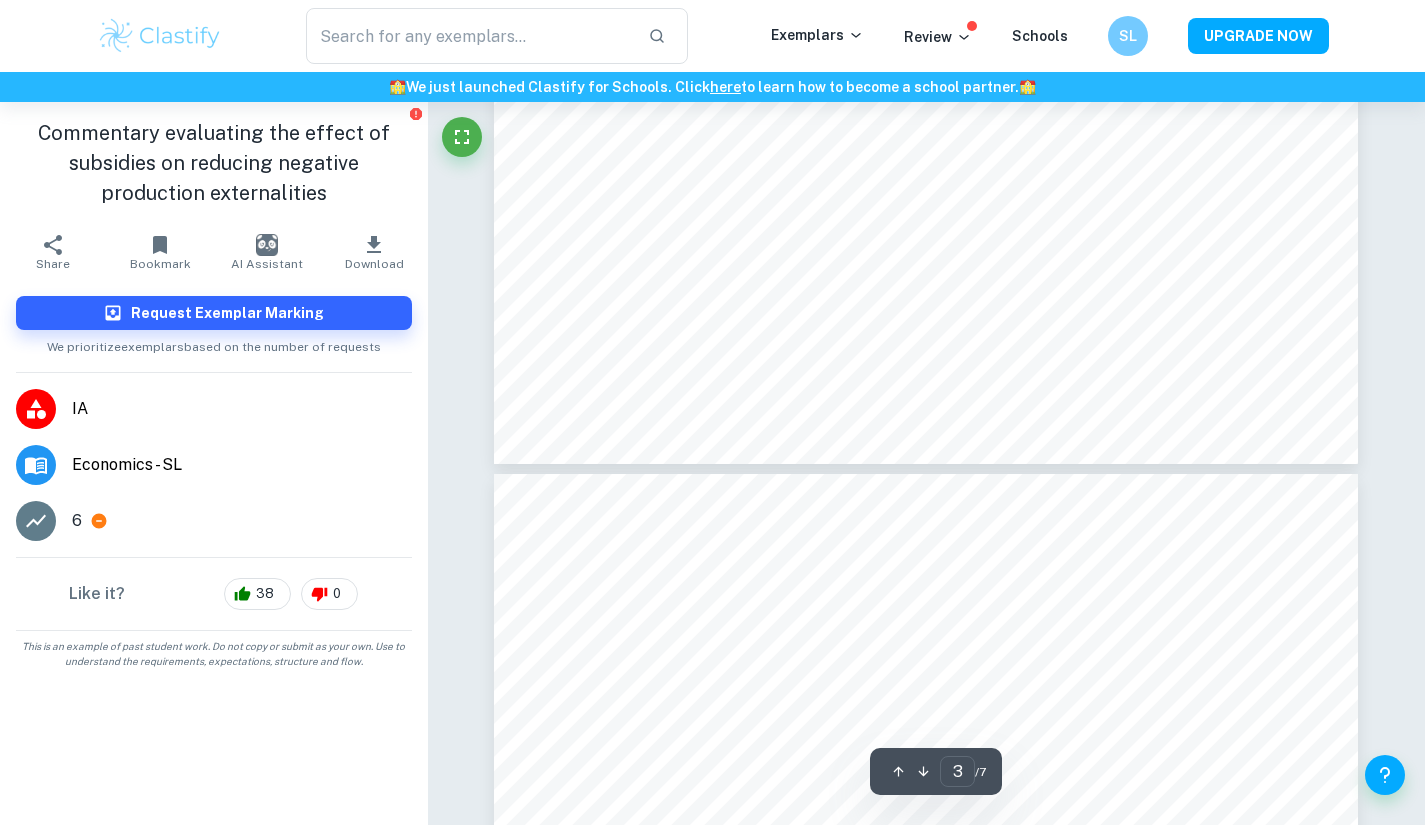type on "4" 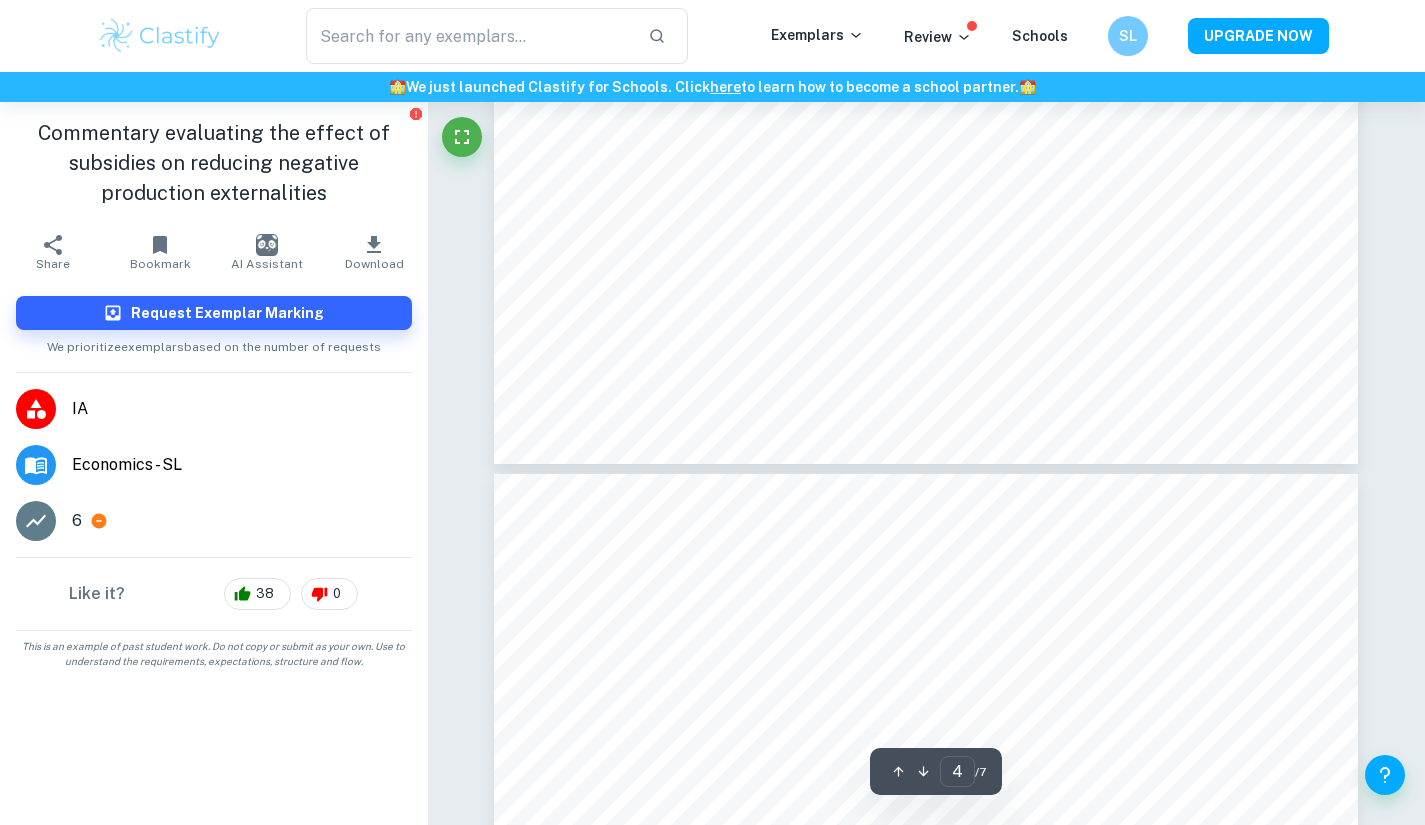 scroll, scrollTop: 3400, scrollLeft: 0, axis: vertical 